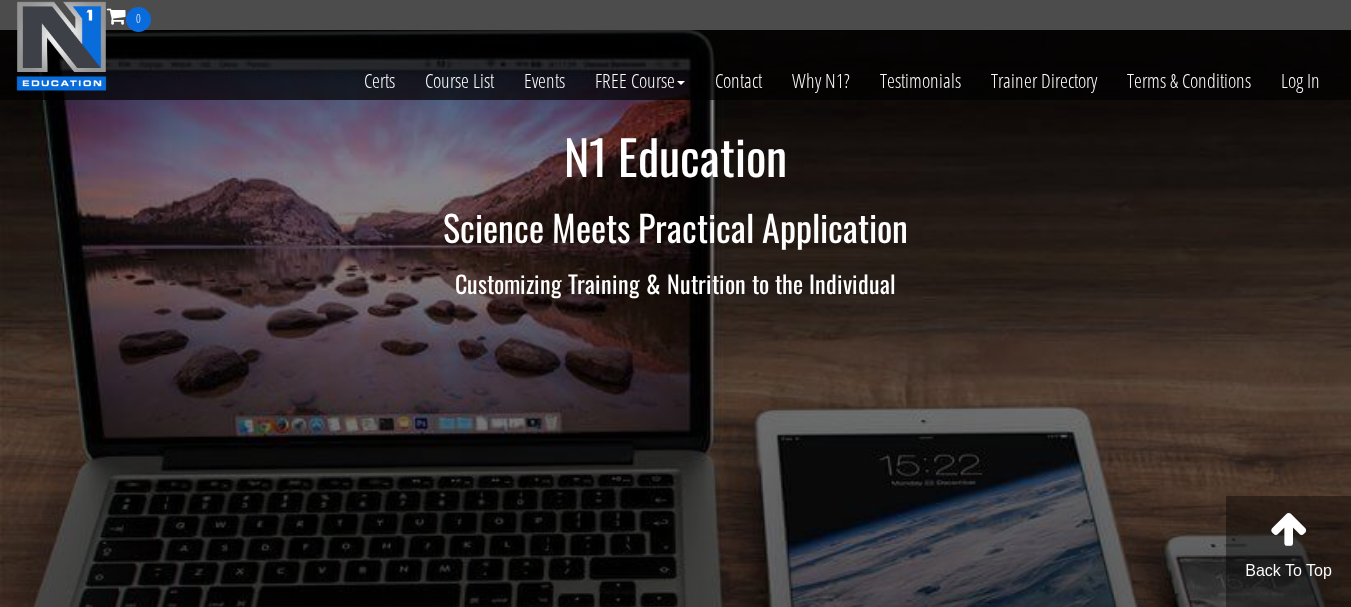 scroll, scrollTop: 0, scrollLeft: 0, axis: both 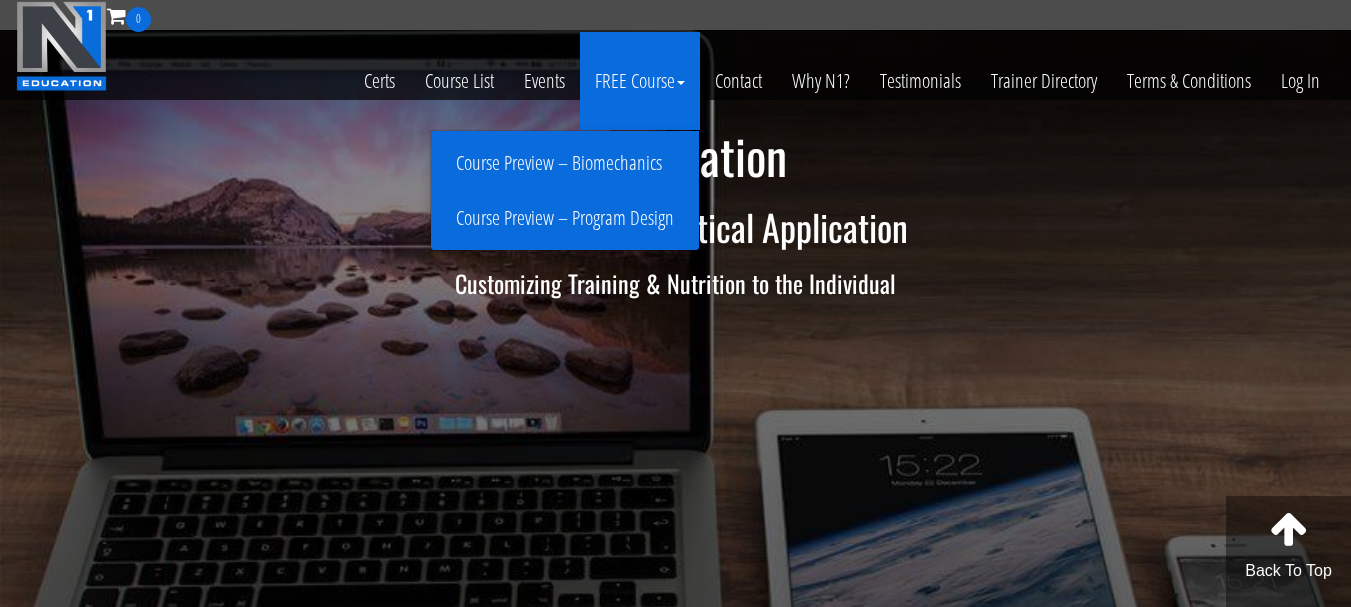 click on "Course Preview – Program Design" at bounding box center [565, 218] 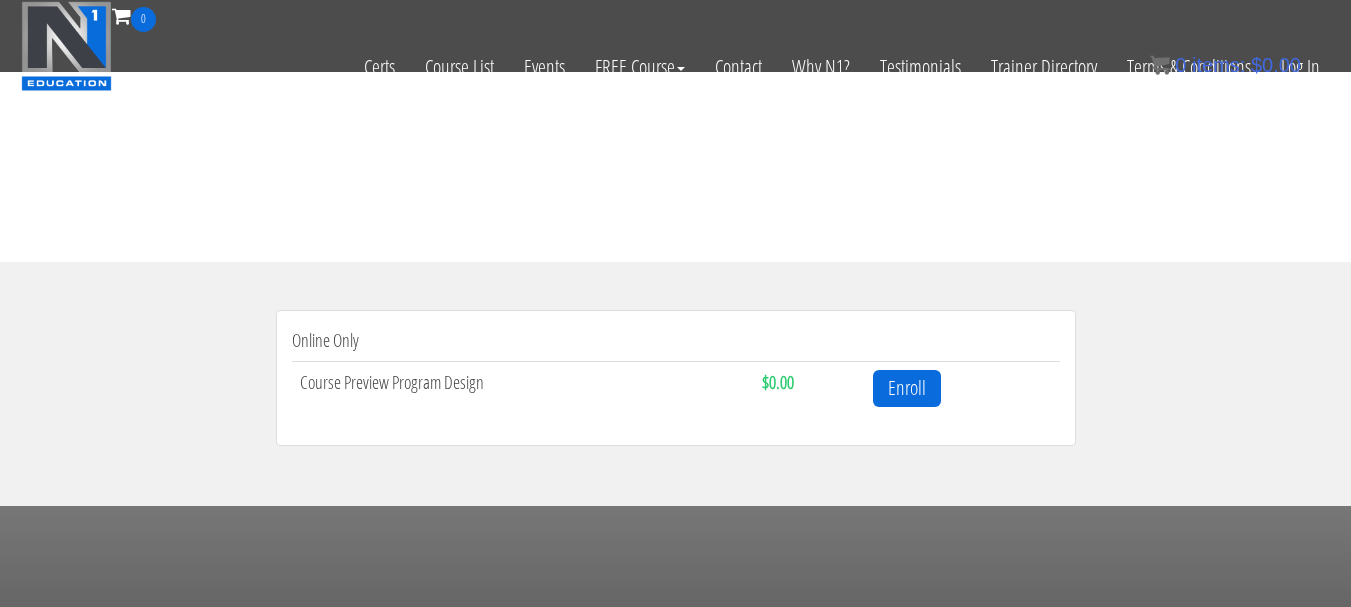scroll, scrollTop: 600, scrollLeft: 0, axis: vertical 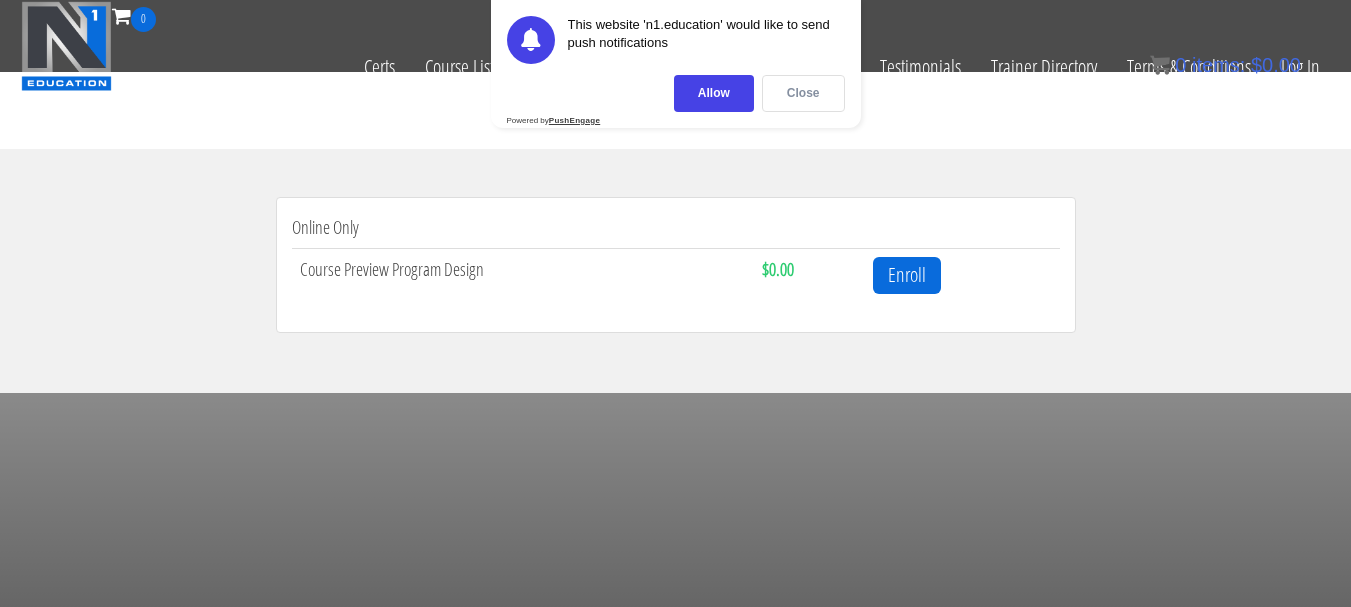 click on "Close" at bounding box center [803, 93] 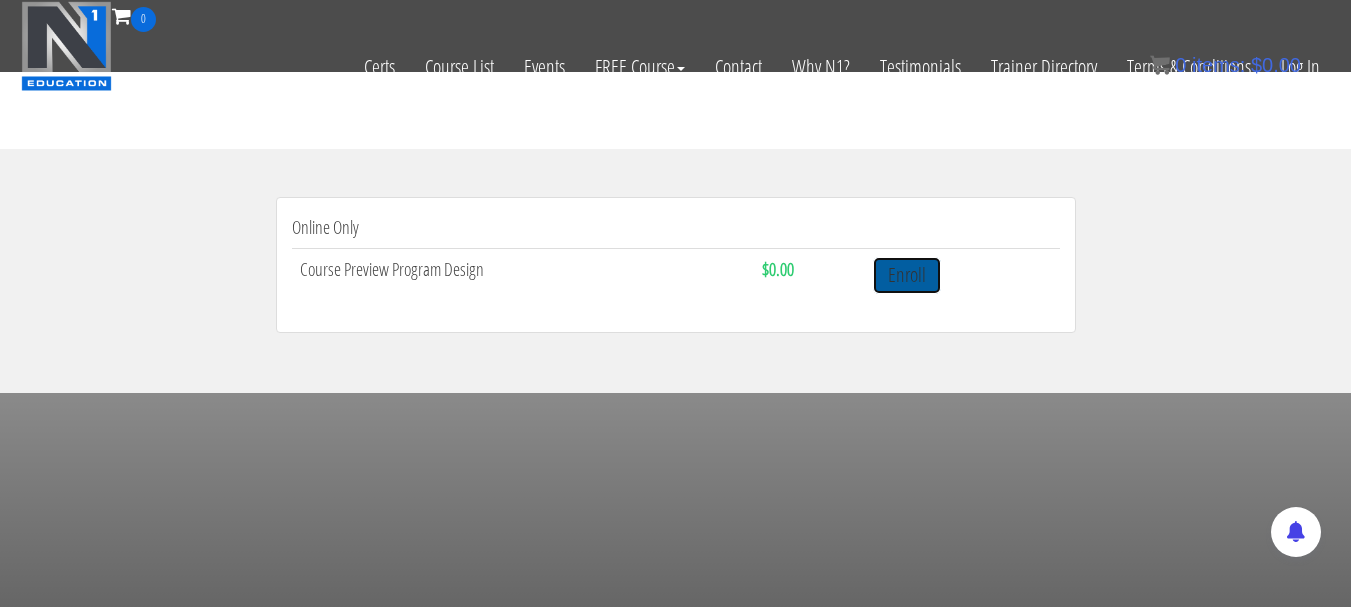 click on "Enroll" at bounding box center [907, 275] 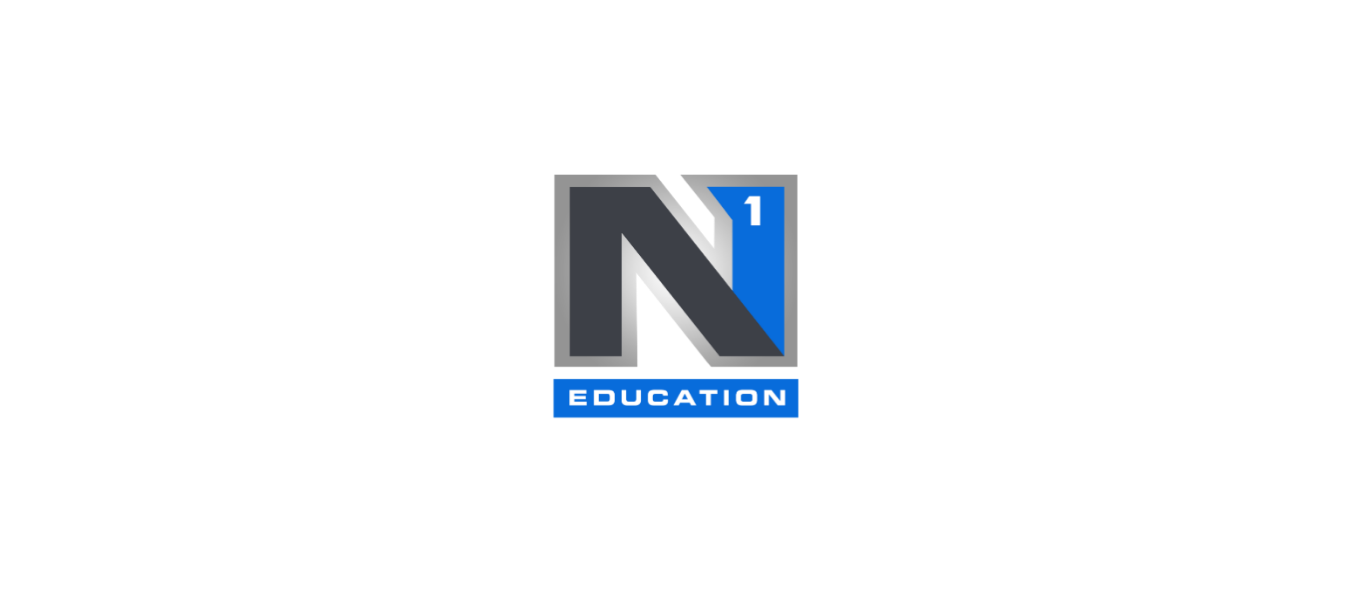 scroll, scrollTop: 0, scrollLeft: 0, axis: both 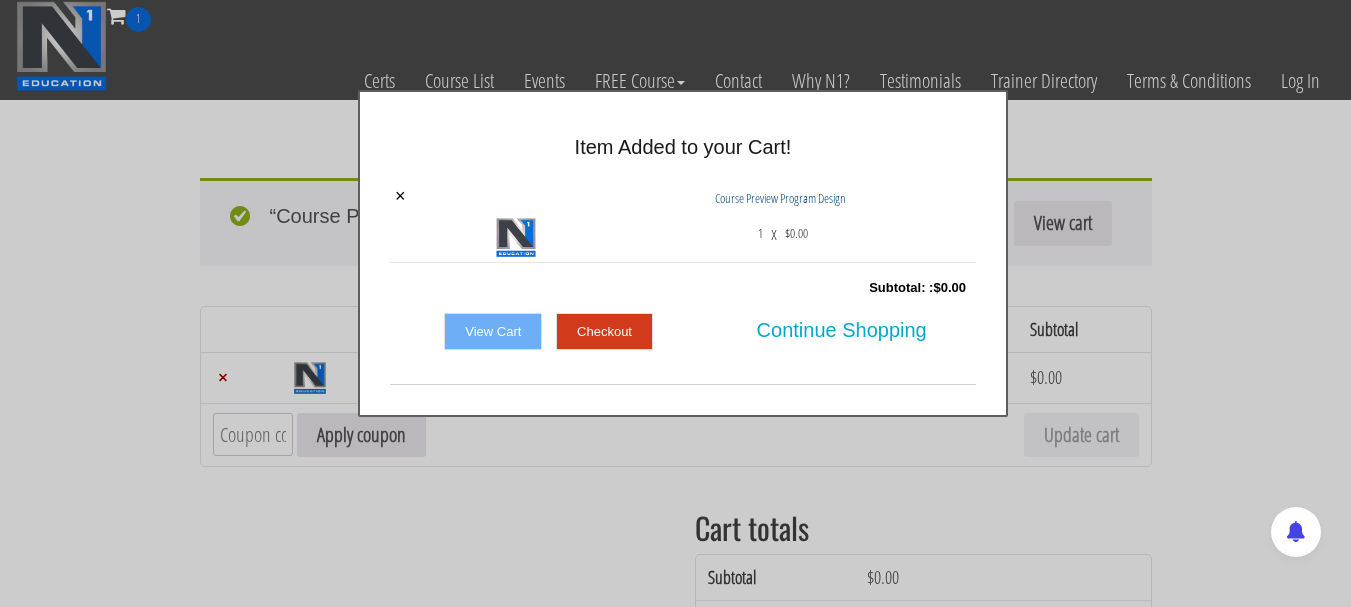 click on "View Cart" at bounding box center (493, 332) 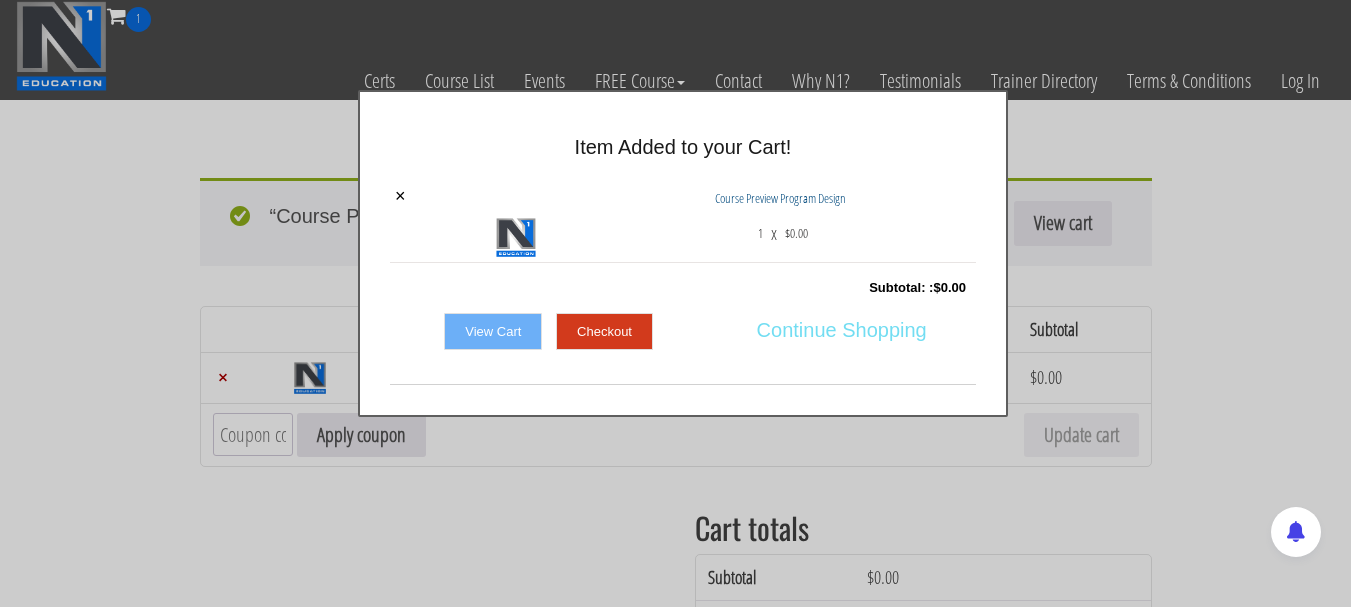 click on "Continue Shopping" at bounding box center [842, 330] 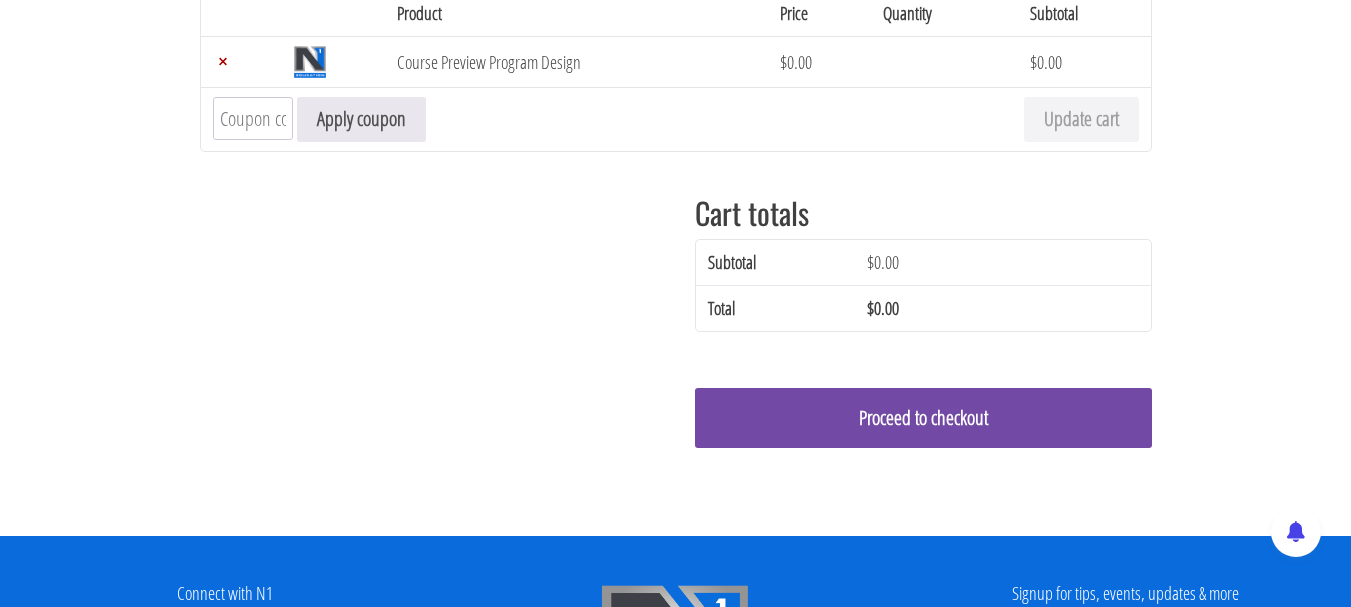 scroll, scrollTop: 200, scrollLeft: 0, axis: vertical 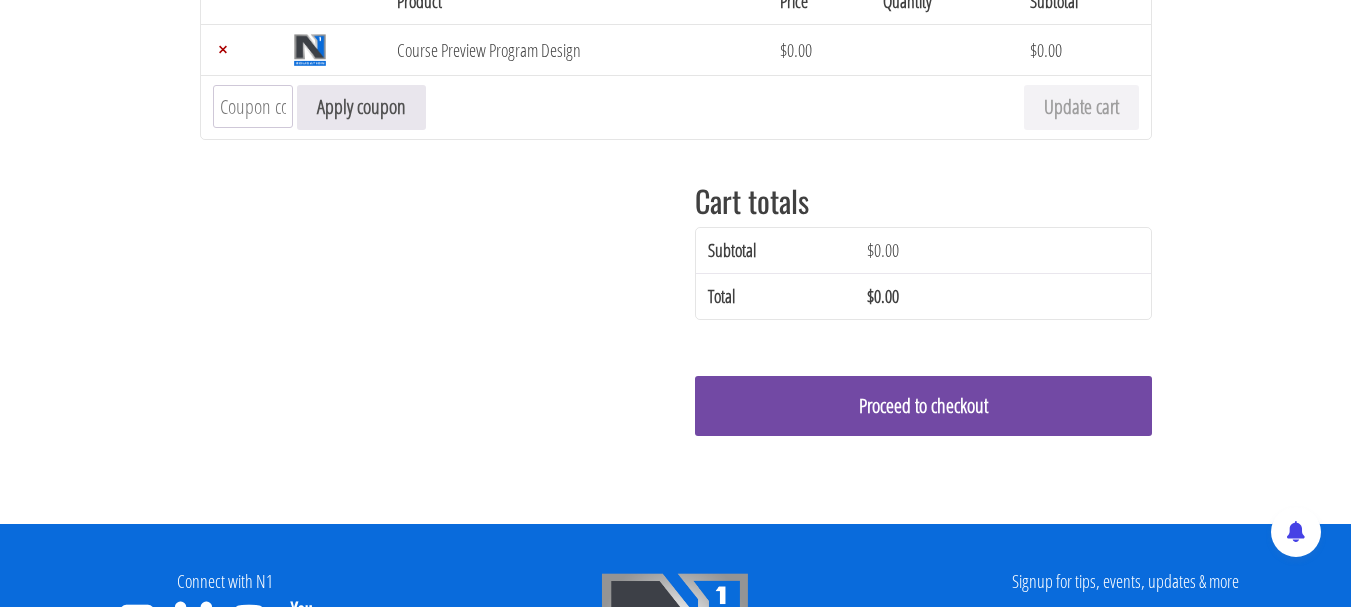click on "Proceed to checkout" at bounding box center (923, 406) 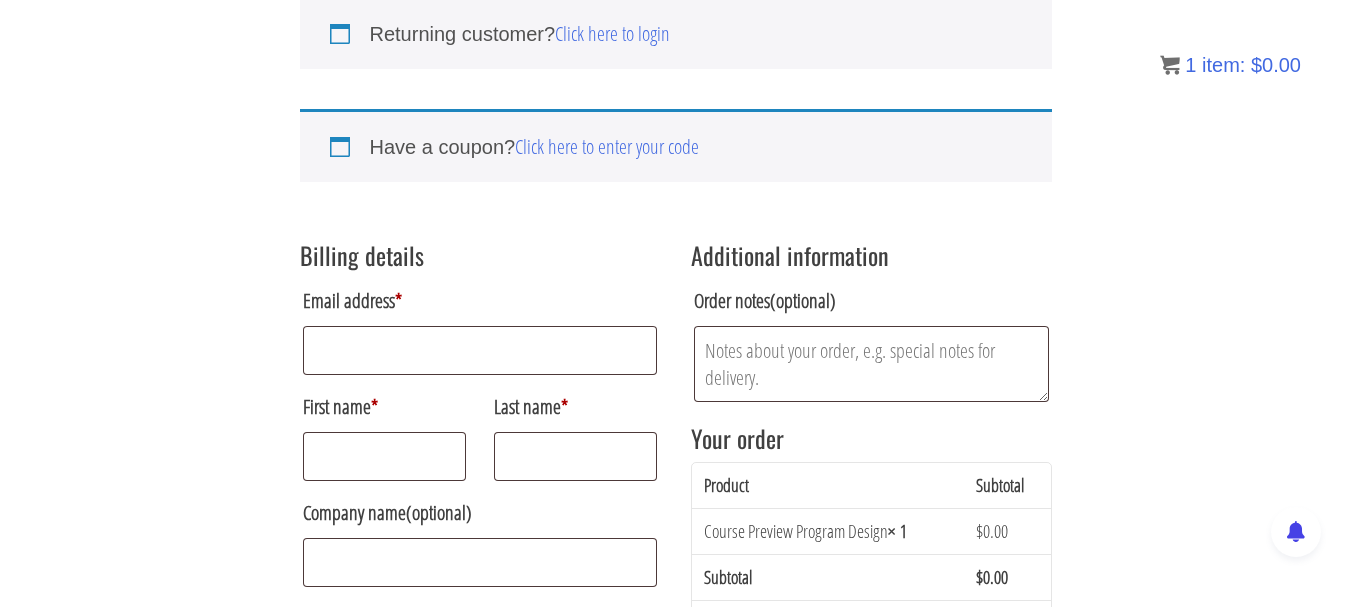 scroll, scrollTop: 32, scrollLeft: 0, axis: vertical 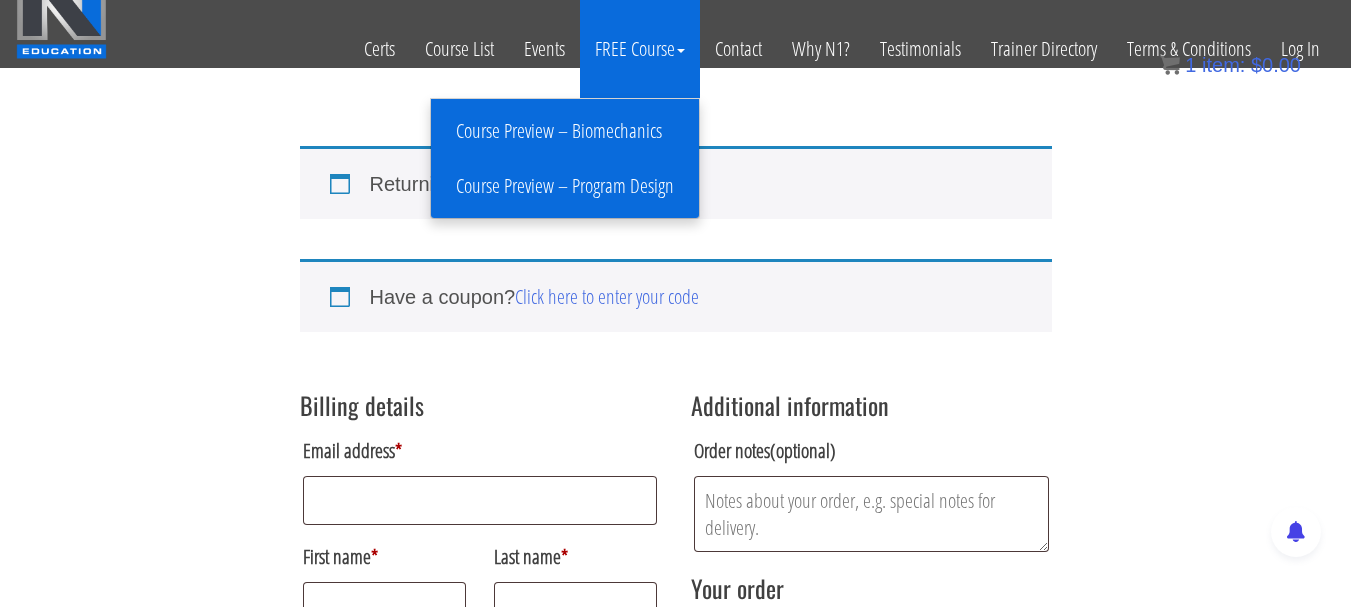 click on "Course Preview – Program Design" at bounding box center (565, 186) 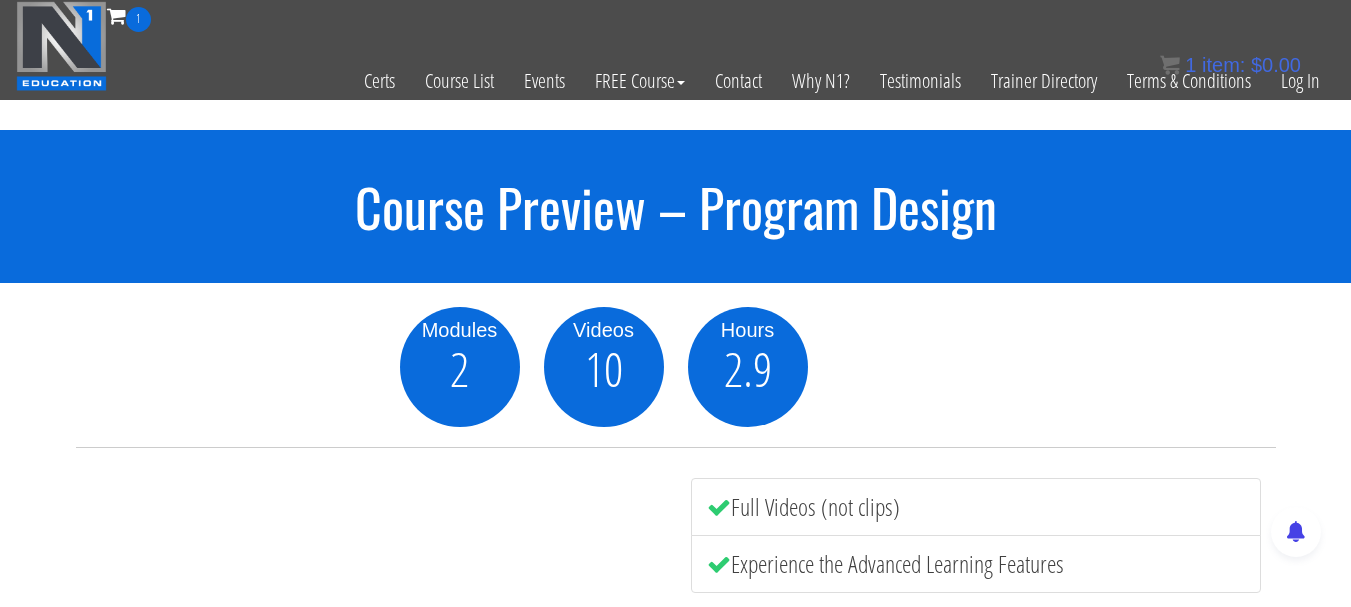 scroll, scrollTop: 0, scrollLeft: 0, axis: both 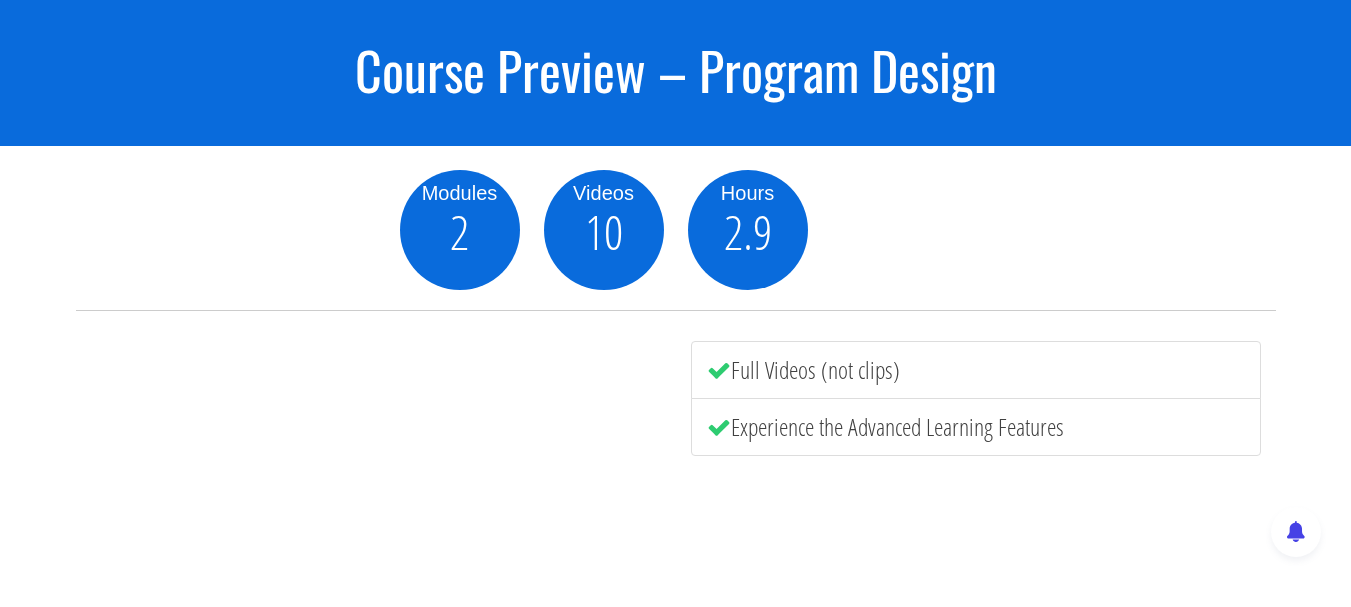 click on "10" at bounding box center (604, 233) 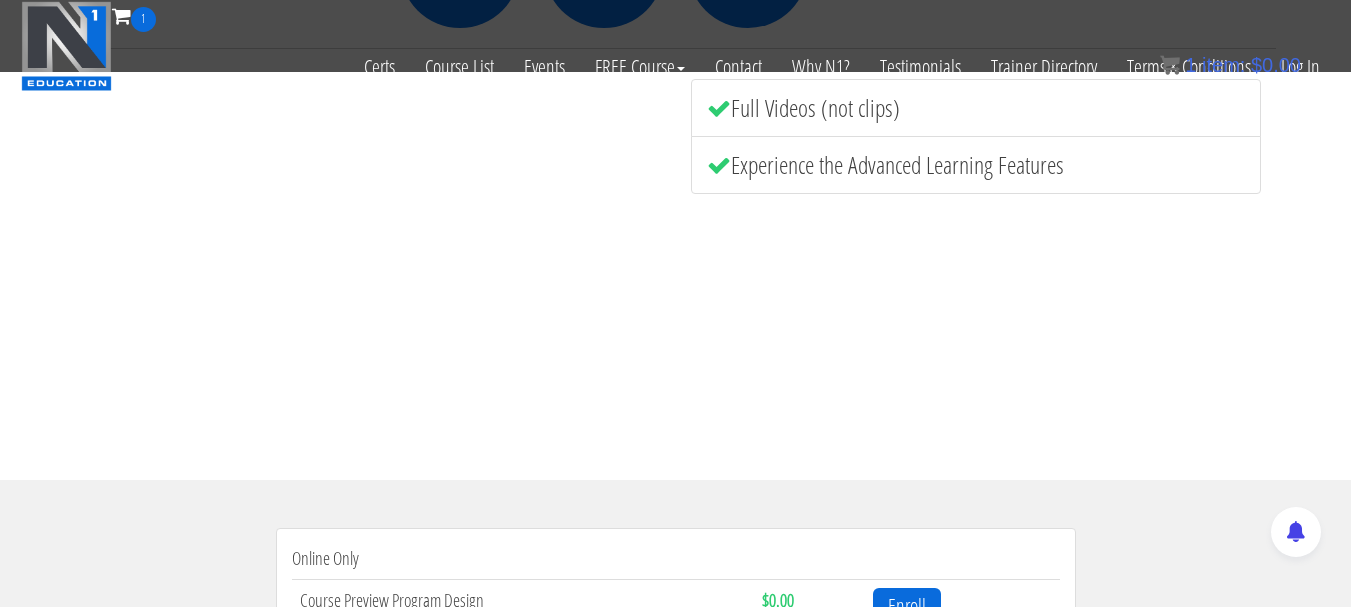 scroll, scrollTop: 537, scrollLeft: 0, axis: vertical 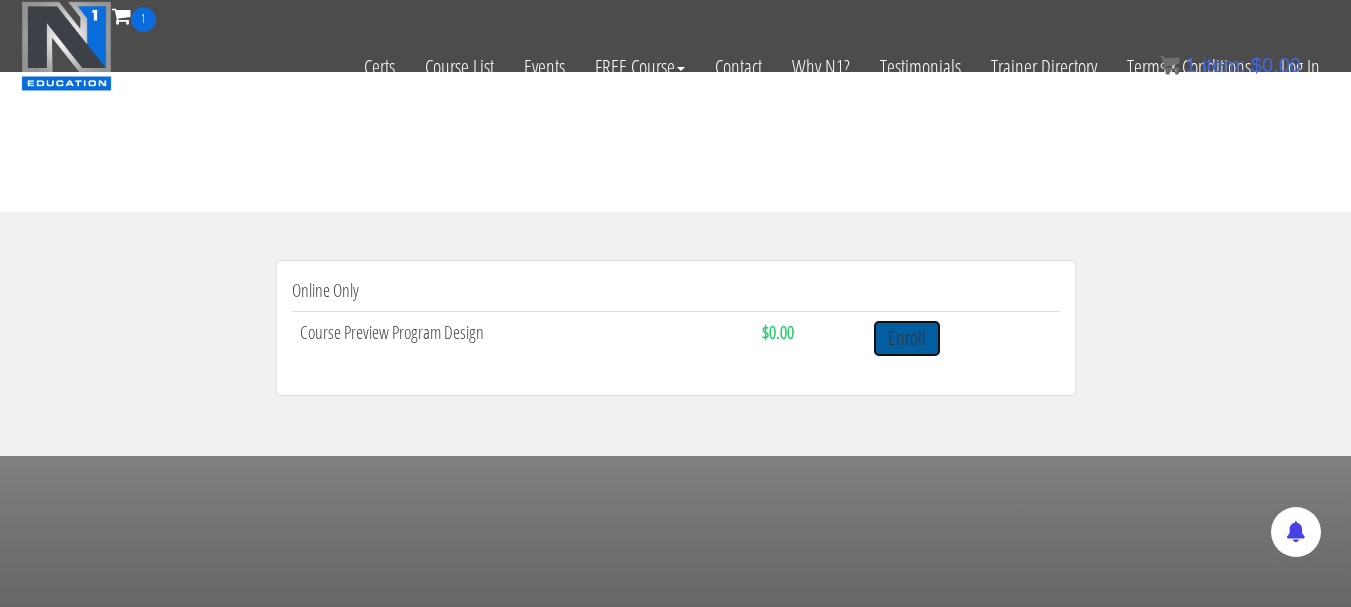click on "Enroll" at bounding box center (907, 338) 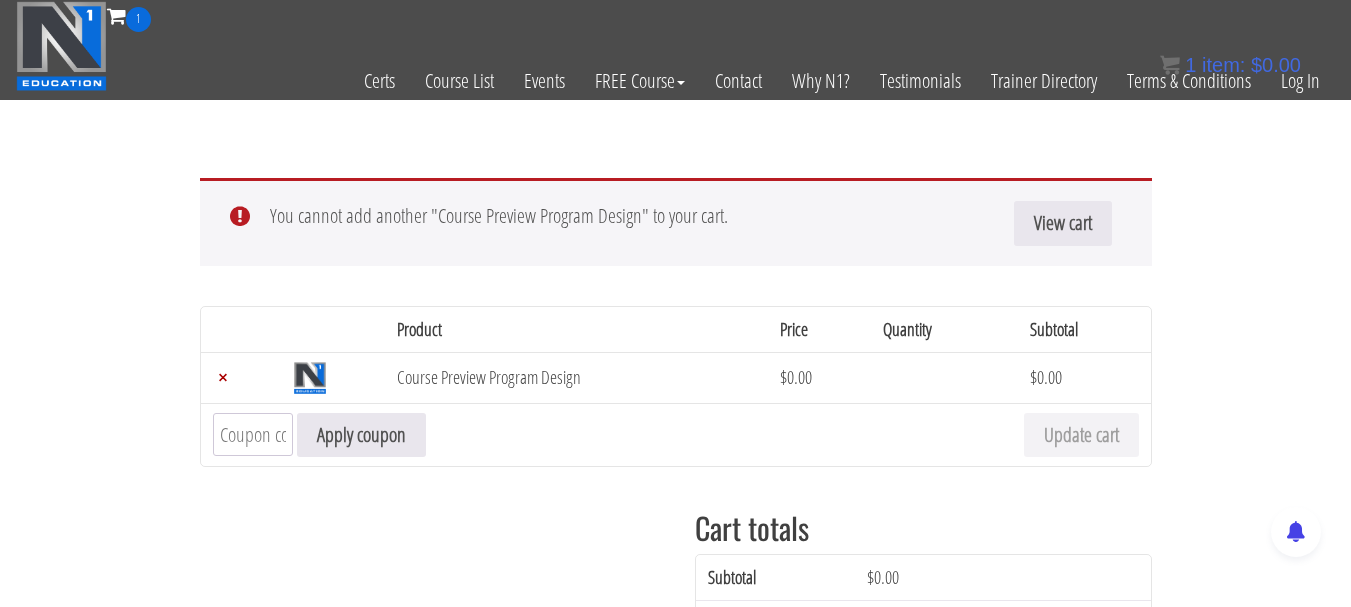 scroll, scrollTop: 0, scrollLeft: 0, axis: both 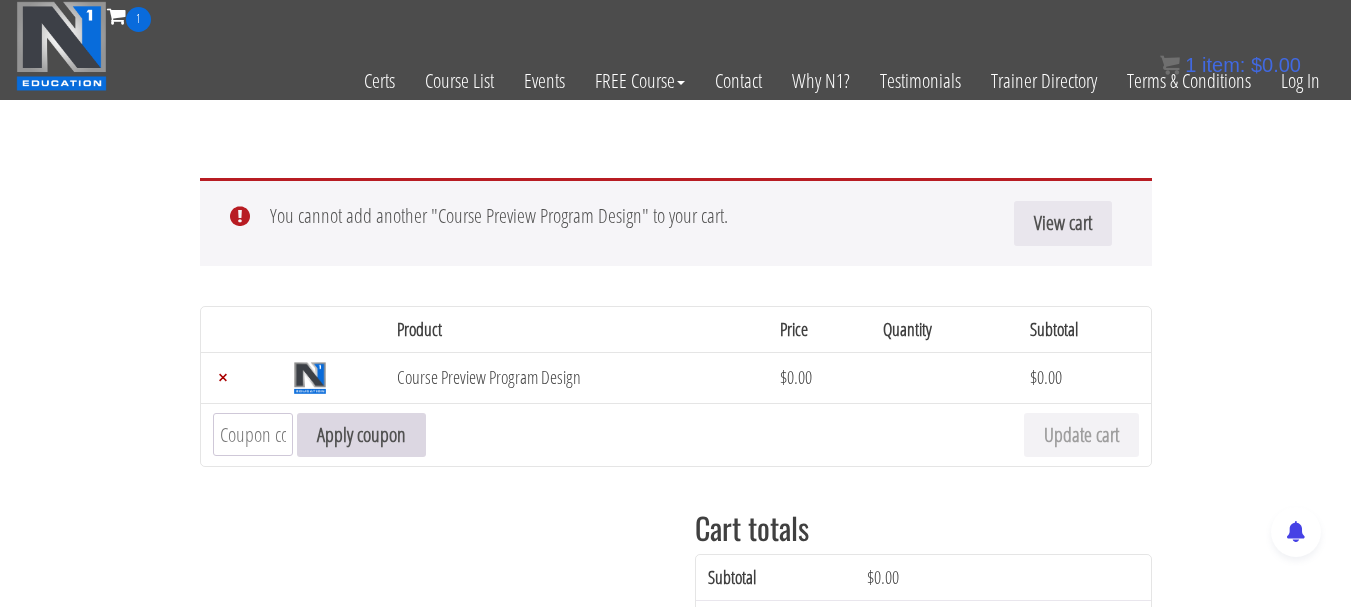 click on "Apply coupon" at bounding box center [361, 435] 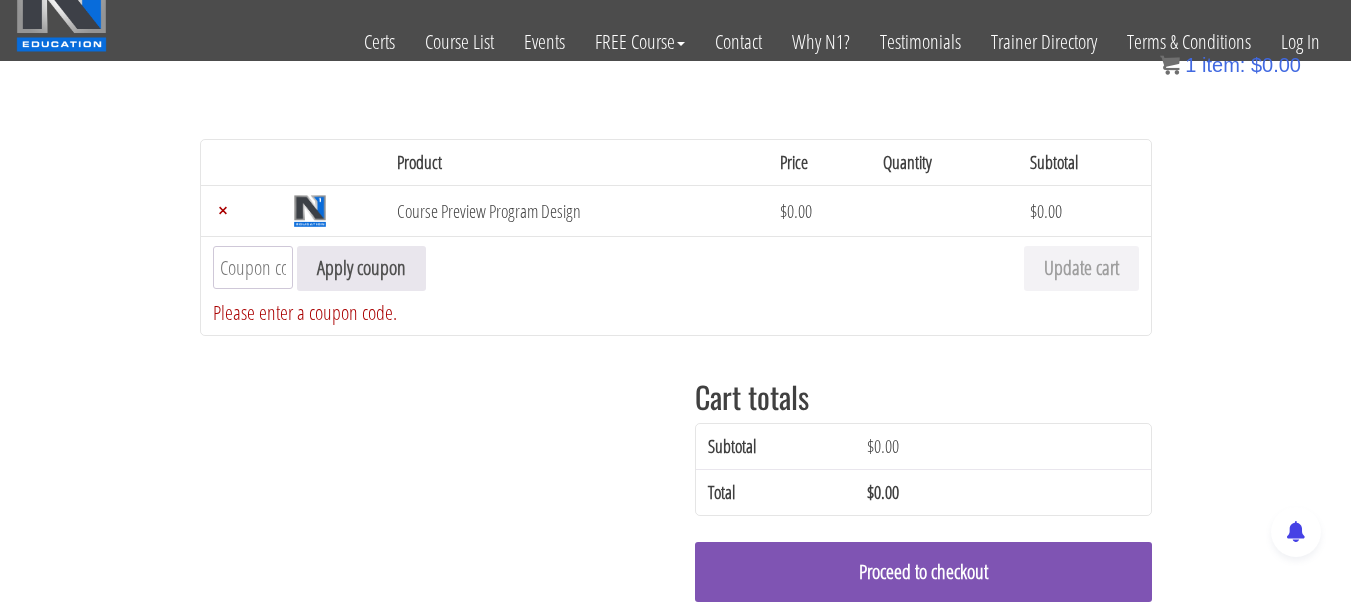 scroll, scrollTop: 0, scrollLeft: 0, axis: both 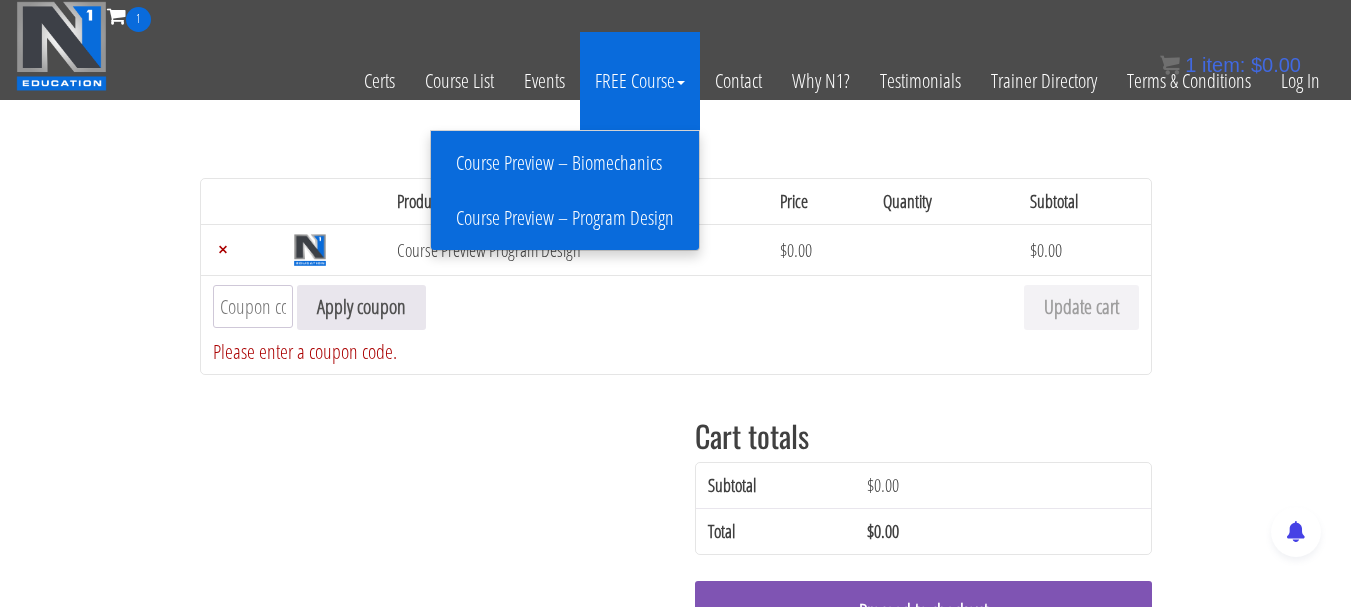click on "Course Preview – Program Design" at bounding box center [565, 218] 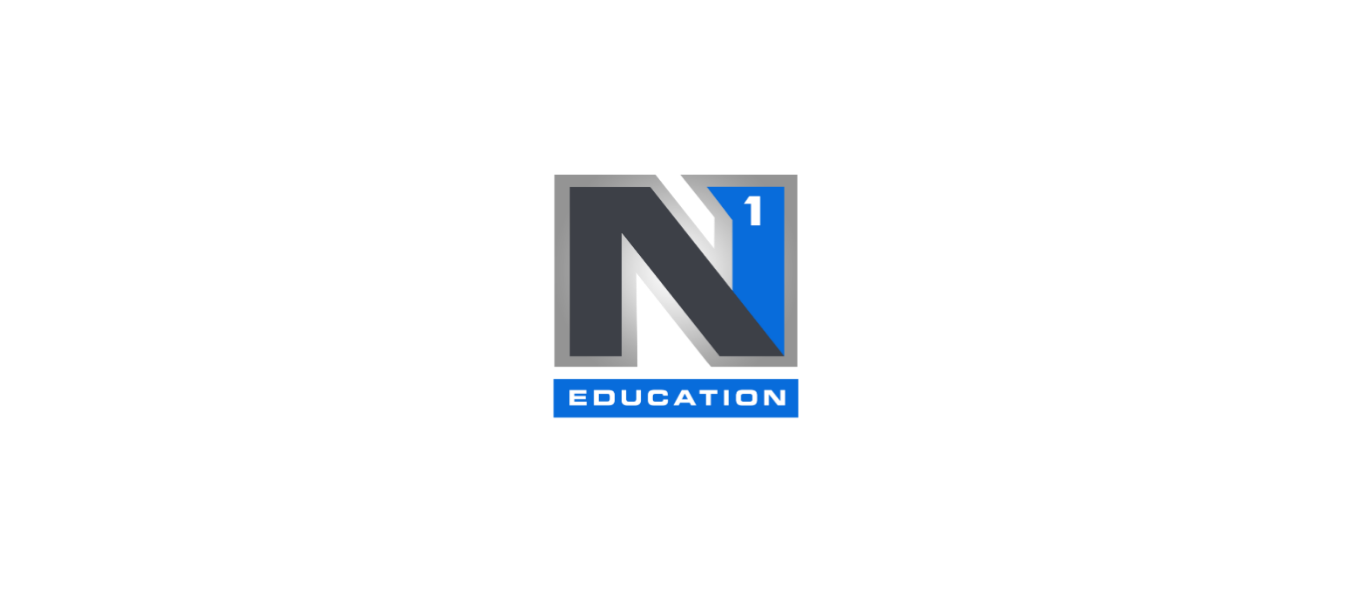 scroll, scrollTop: 32, scrollLeft: 0, axis: vertical 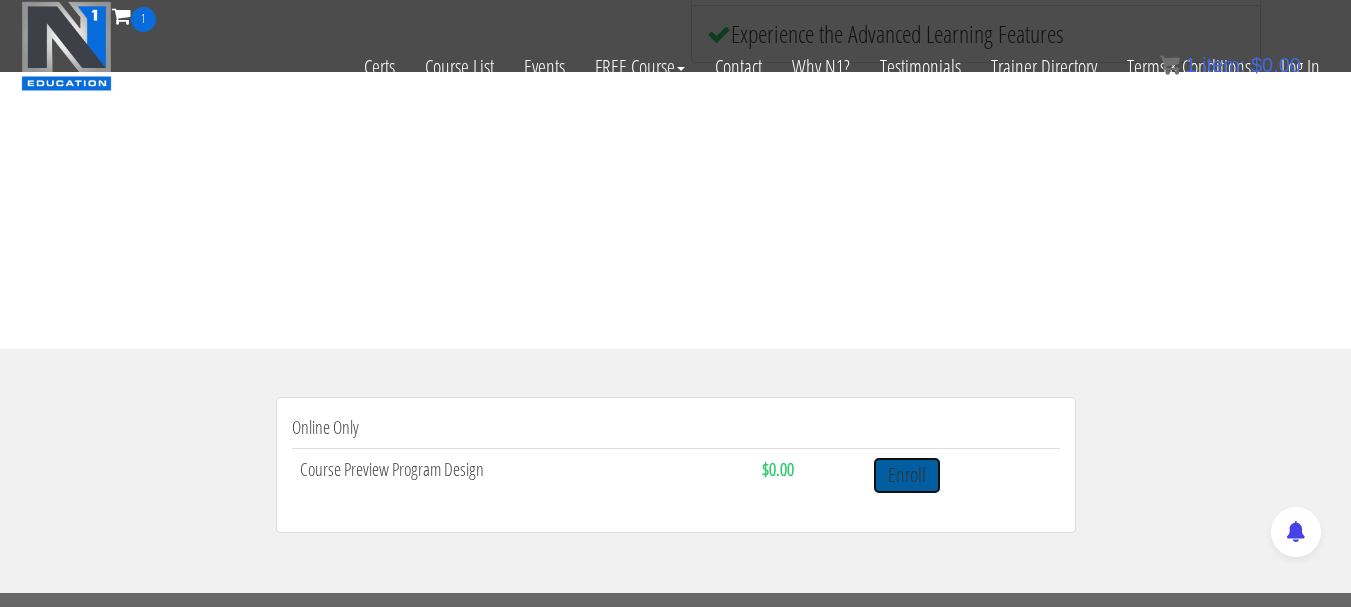 click on "Enroll" at bounding box center [907, 475] 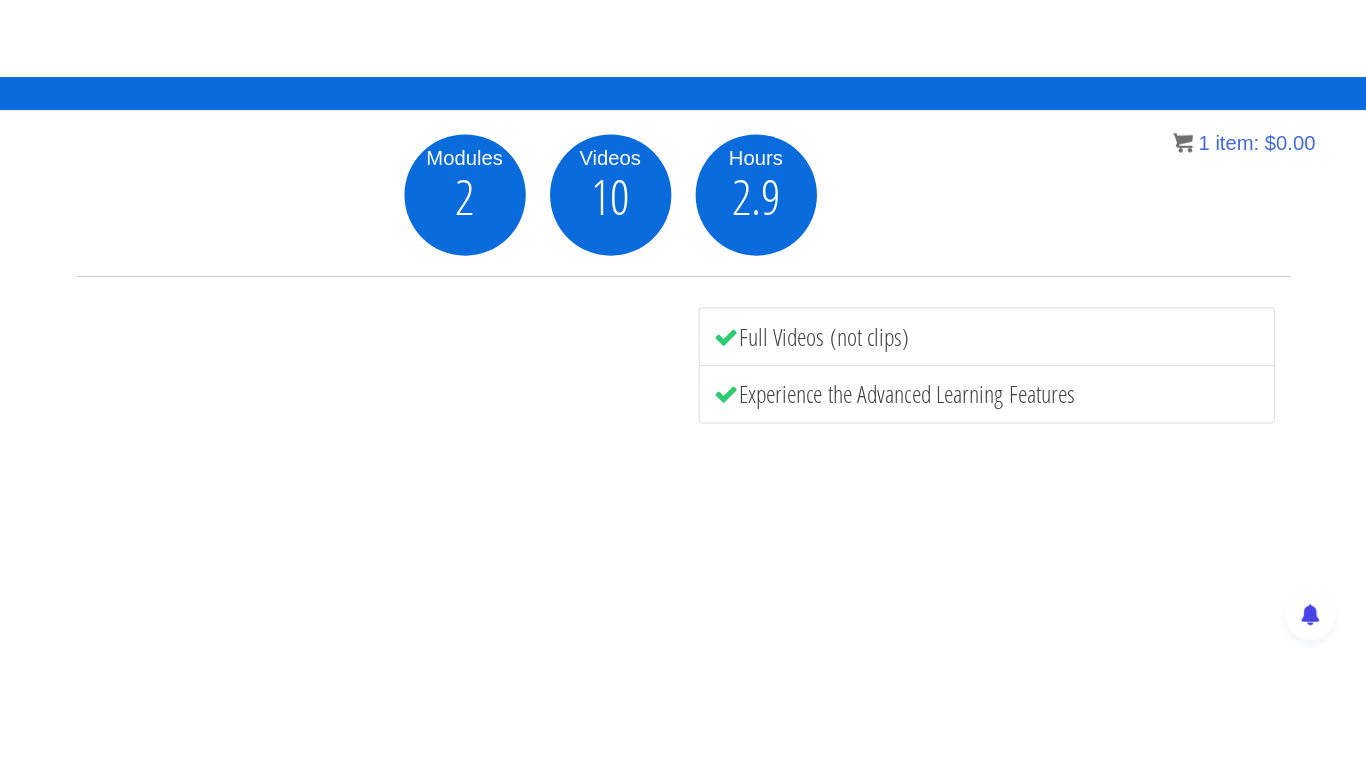 scroll, scrollTop: 229, scrollLeft: 0, axis: vertical 